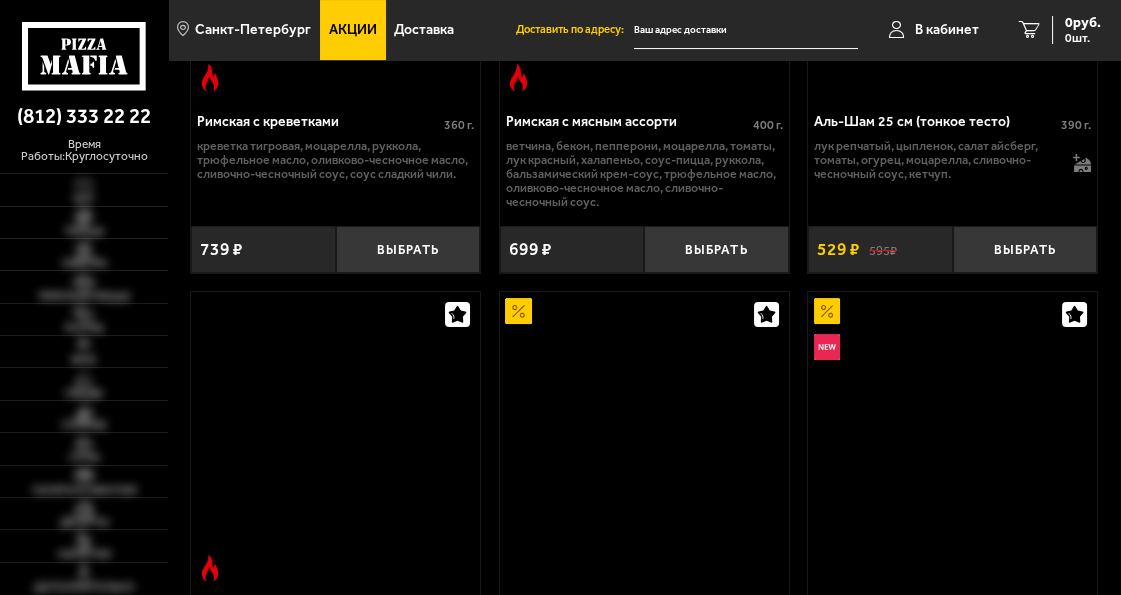 scroll, scrollTop: 545, scrollLeft: 0, axis: vertical 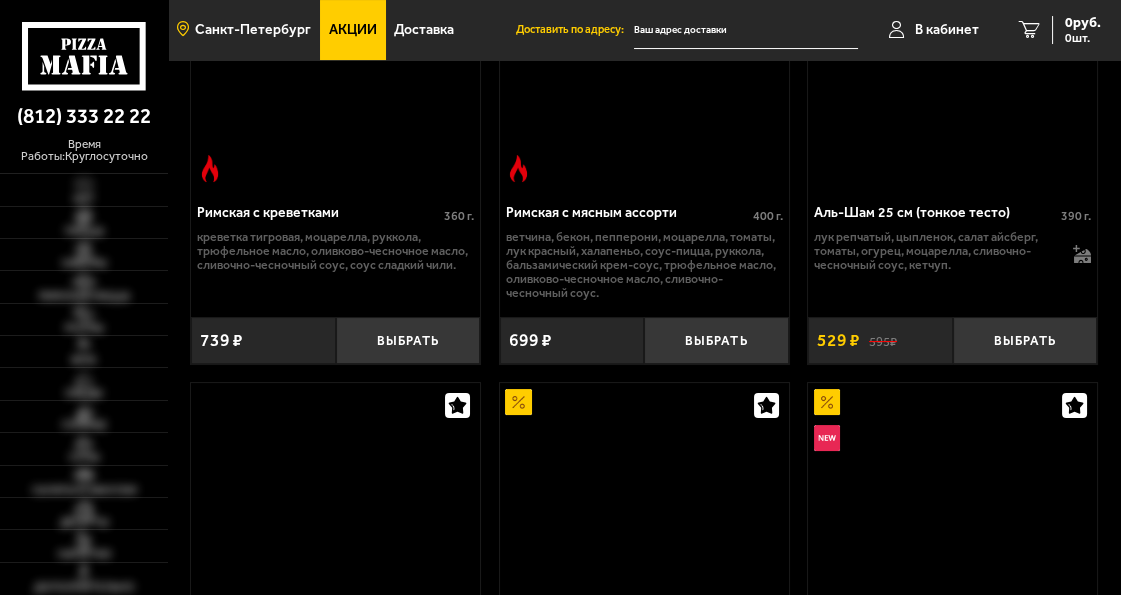 click on "Санкт-Петербург" at bounding box center [253, 30] 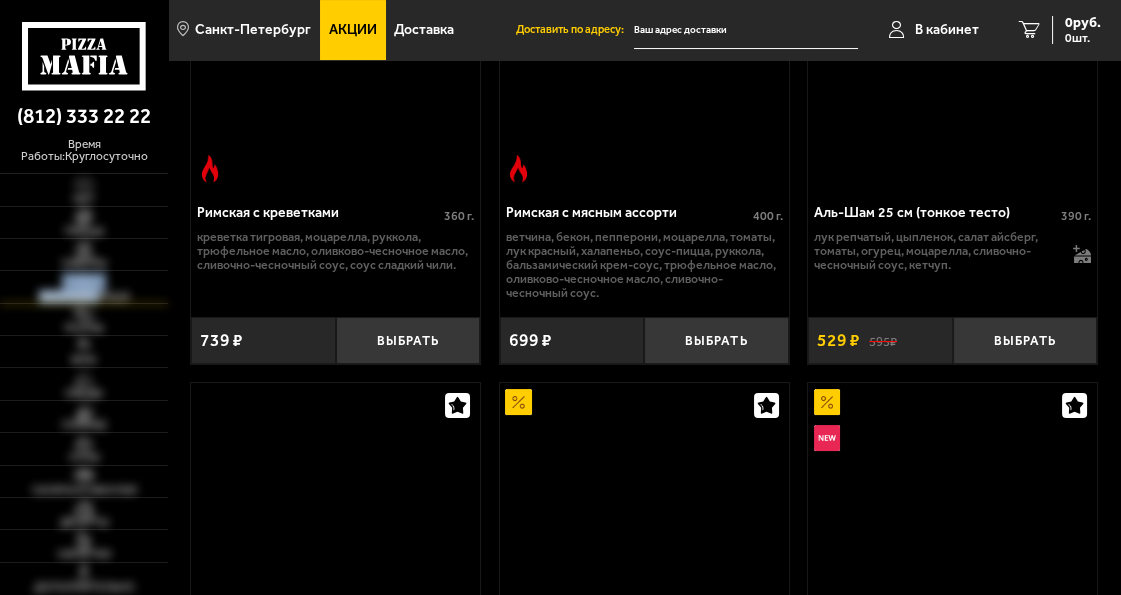 click on "Римская пицца" at bounding box center (84, 286) 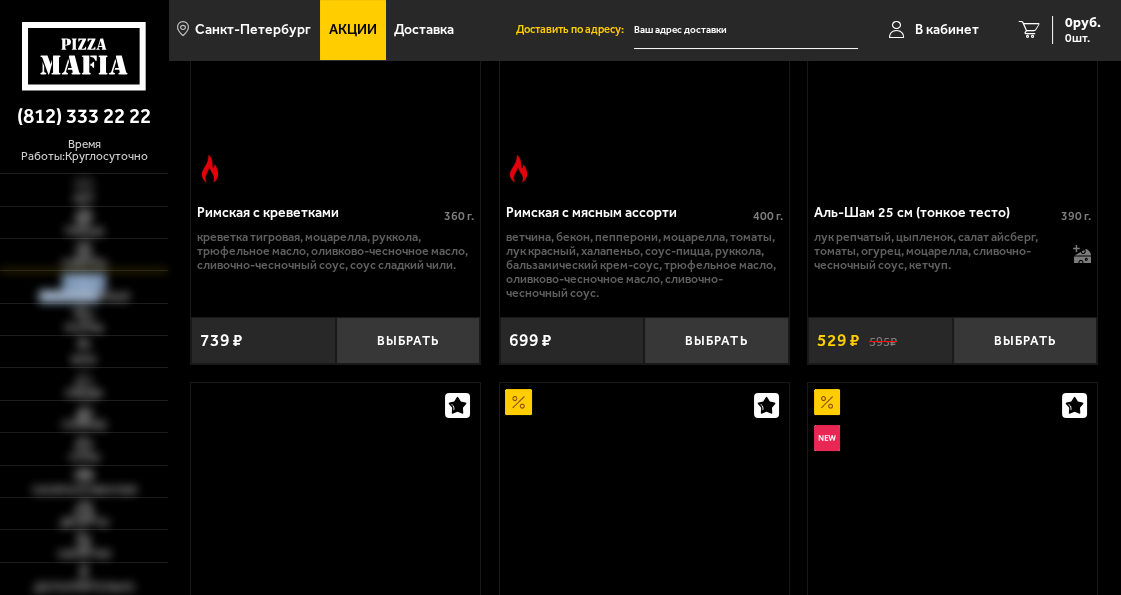 click on "Наборы" at bounding box center (84, 254) 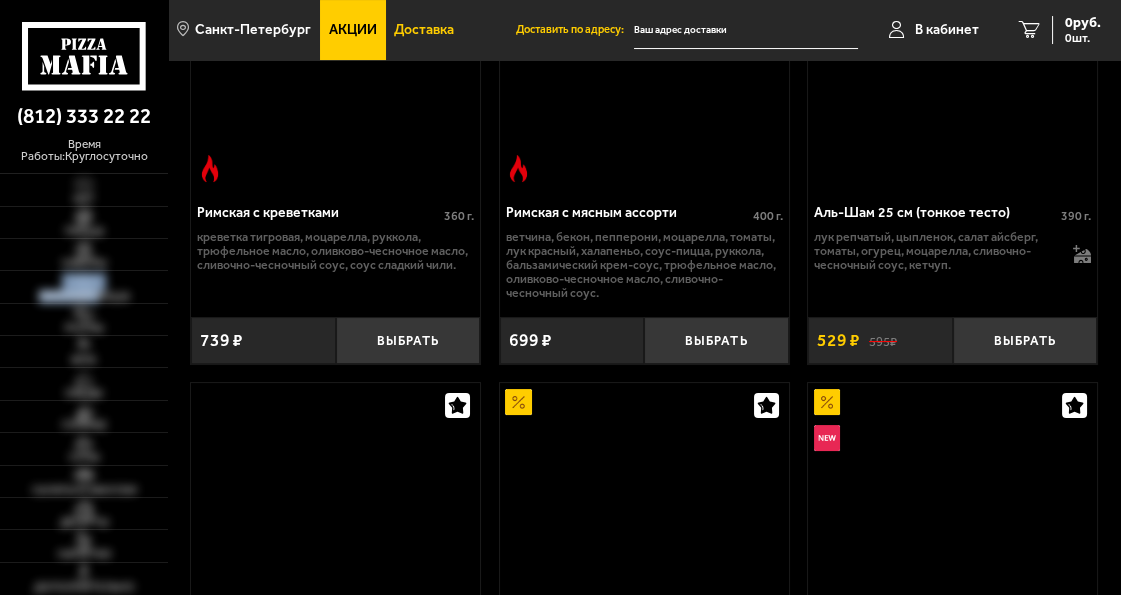click on "Доставка" at bounding box center (424, 30) 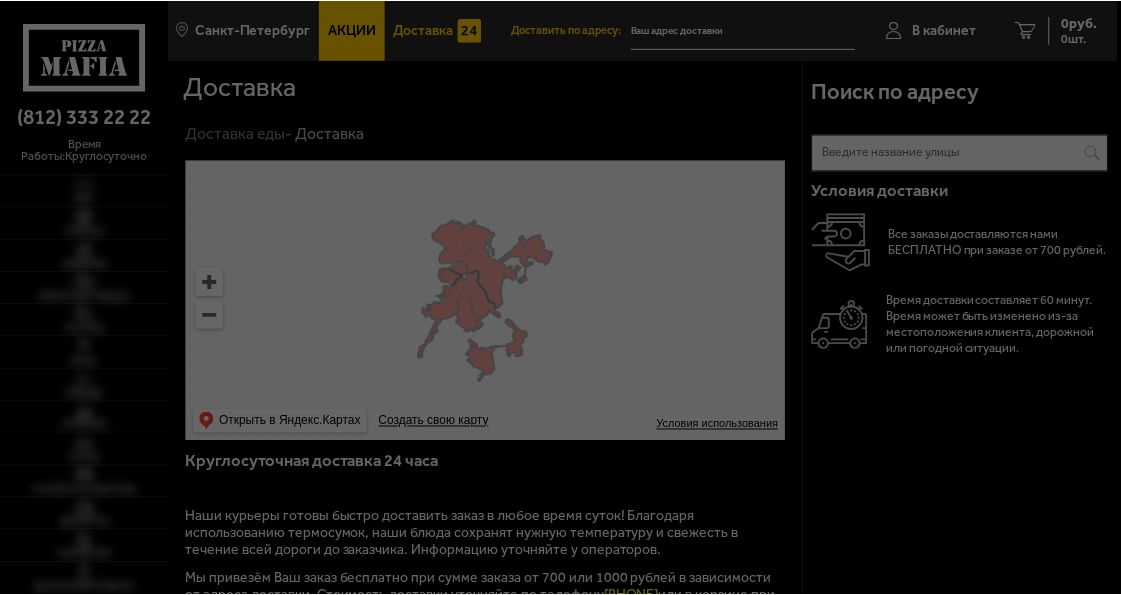 scroll, scrollTop: 0, scrollLeft: 0, axis: both 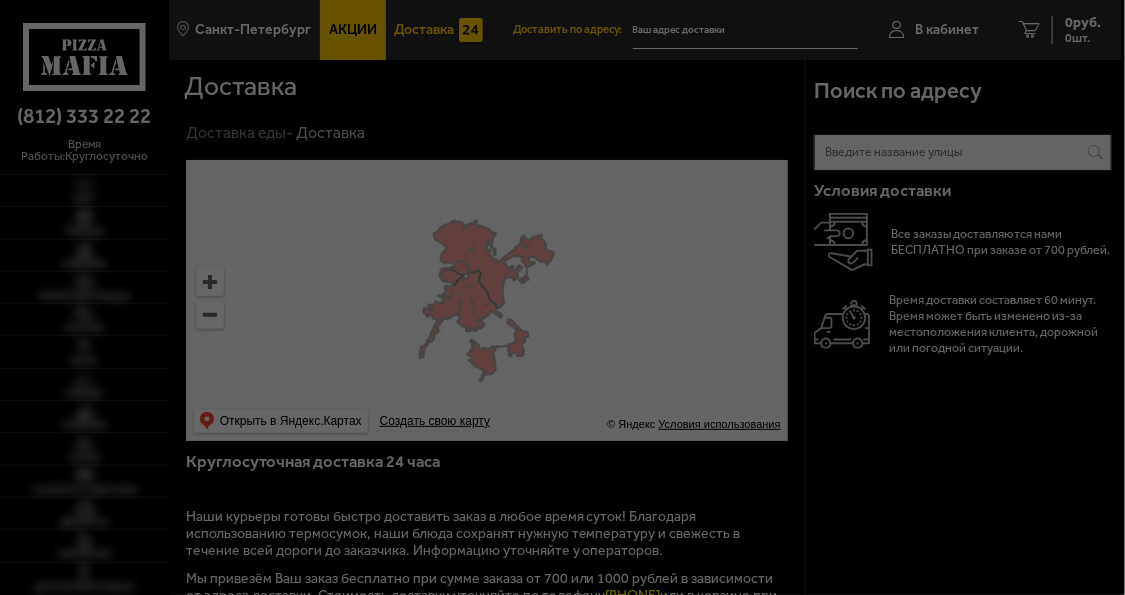 click at bounding box center [562, 297] 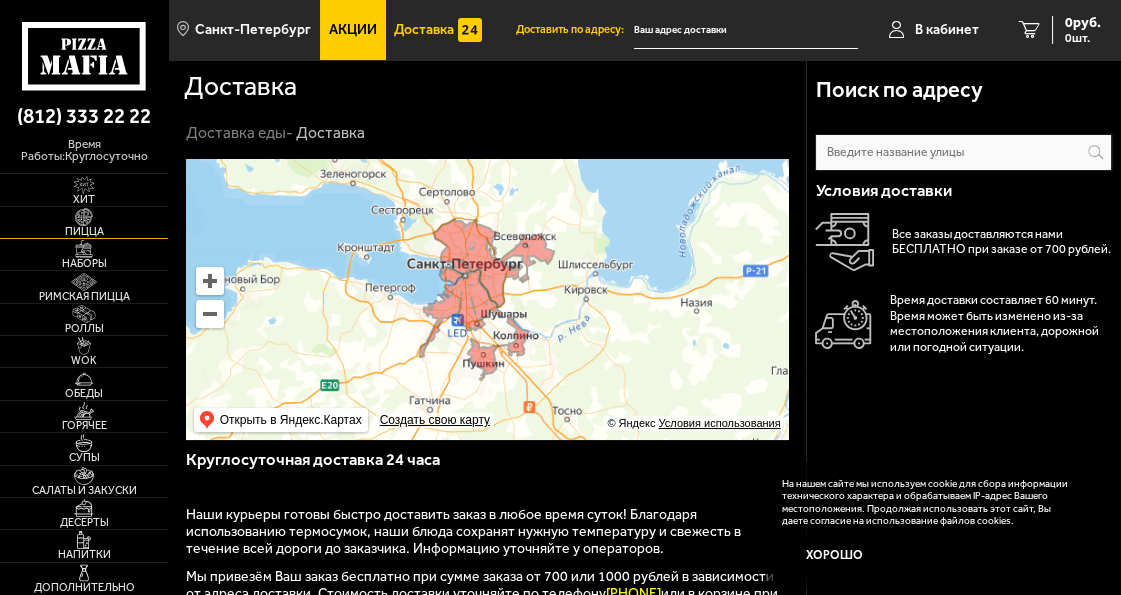 click at bounding box center (84, 217) 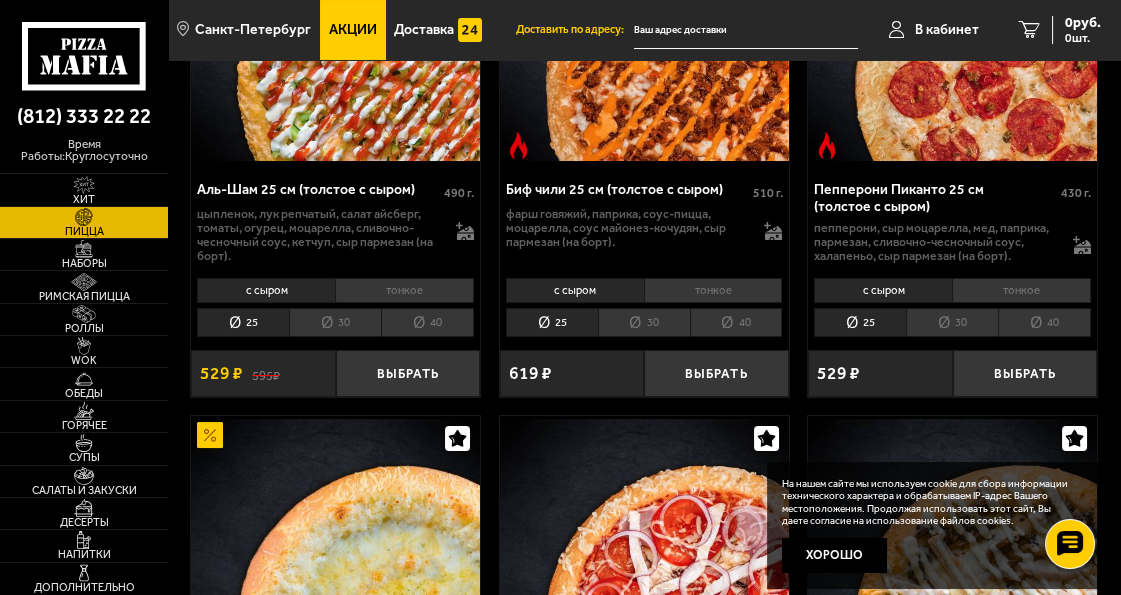 scroll, scrollTop: 272, scrollLeft: 0, axis: vertical 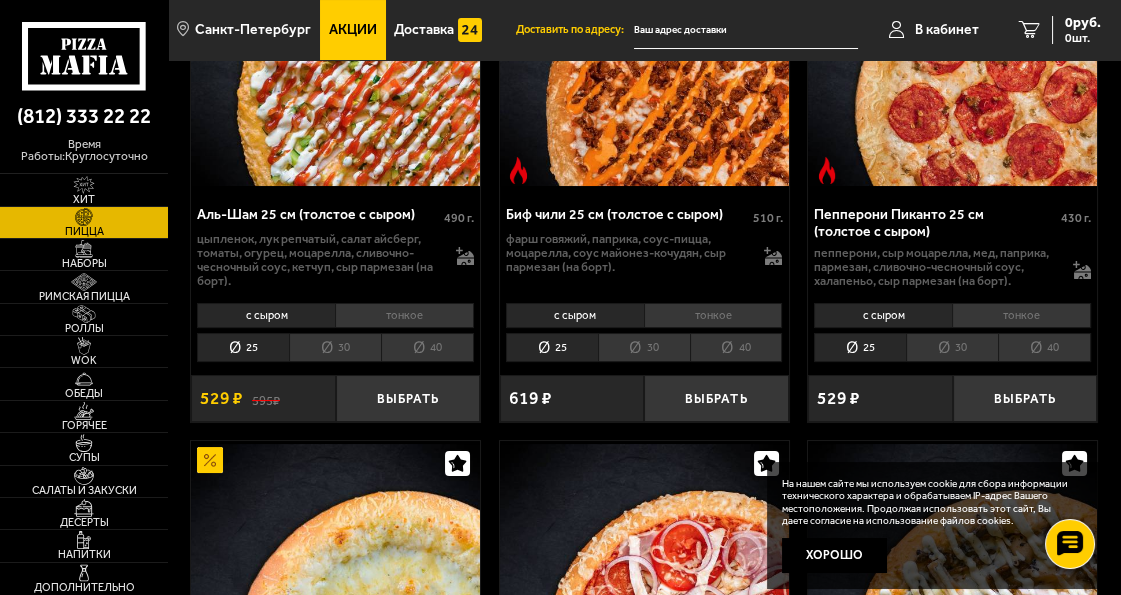 click on "Акции" at bounding box center [353, 30] 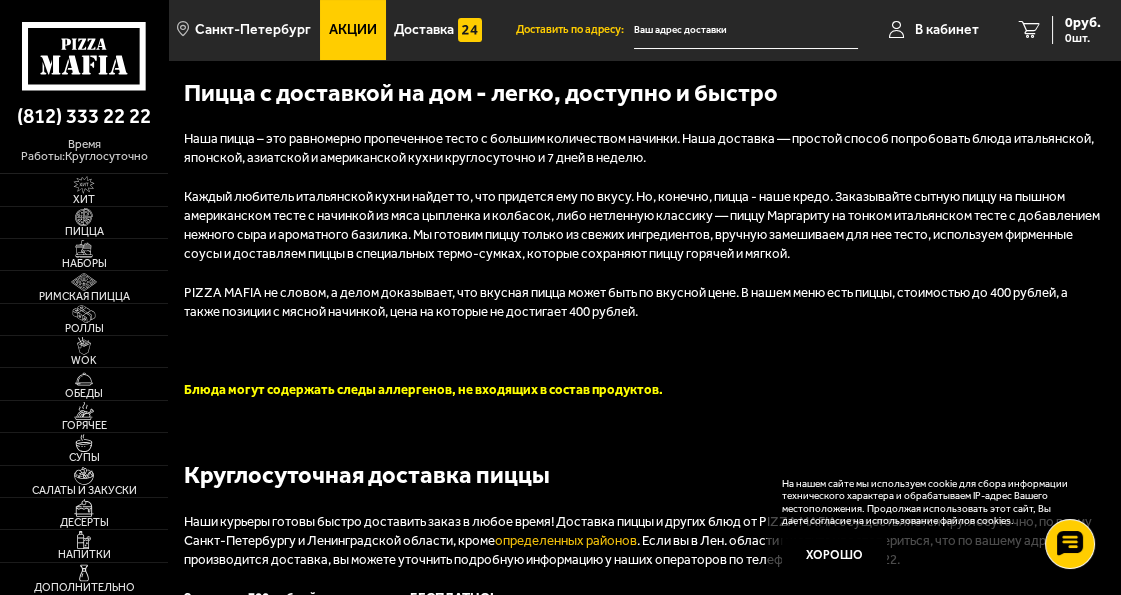 scroll, scrollTop: 0, scrollLeft: 0, axis: both 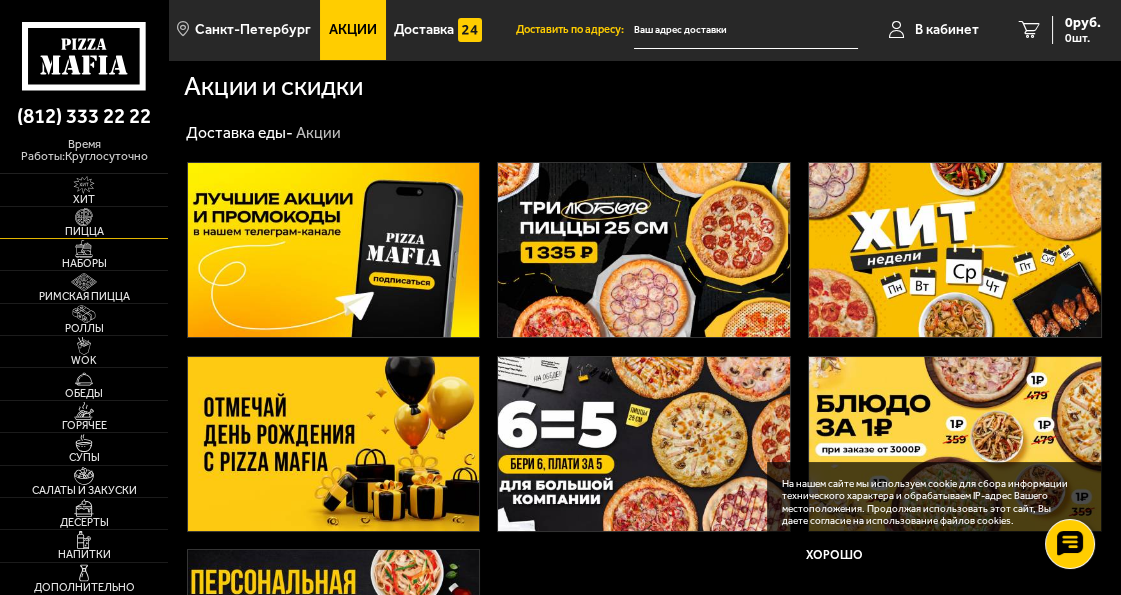 click at bounding box center (84, 217) 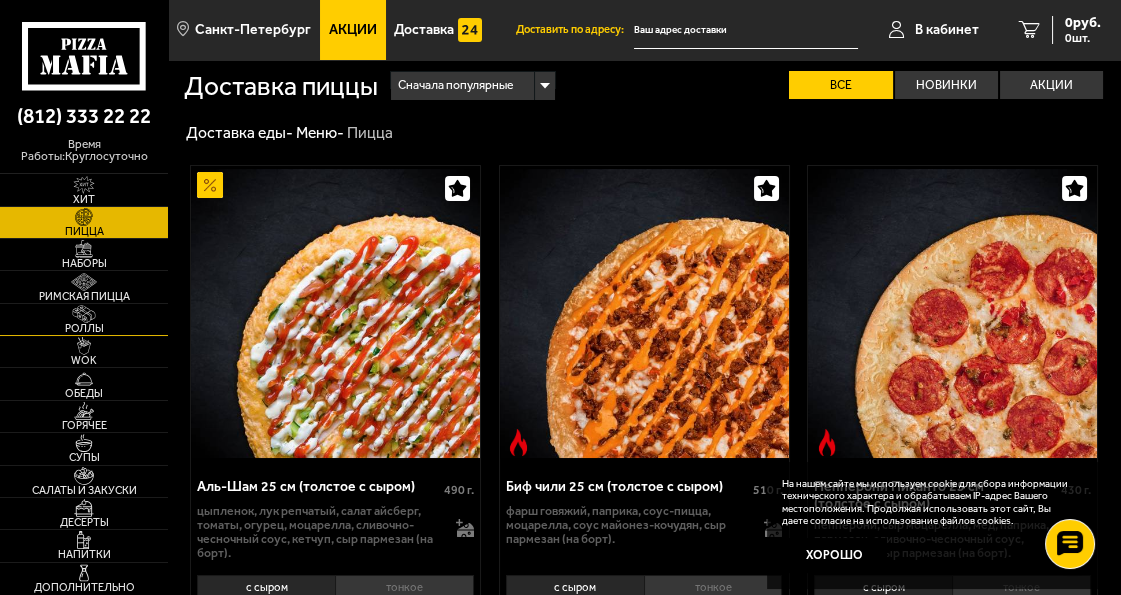 click at bounding box center (84, 314) 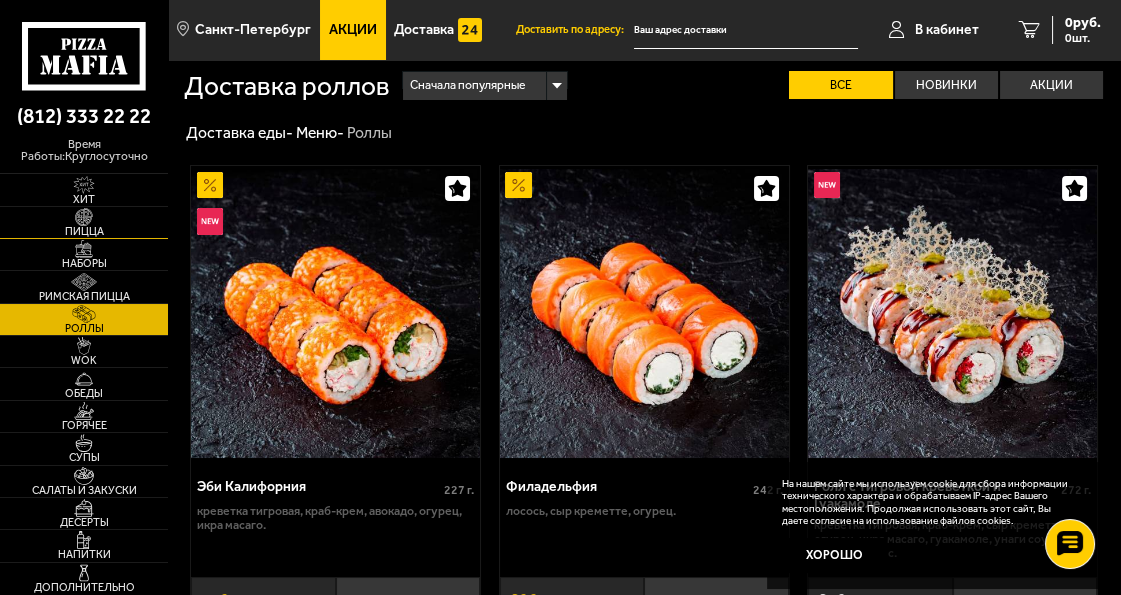 click on "Пицца" at bounding box center (84, 222) 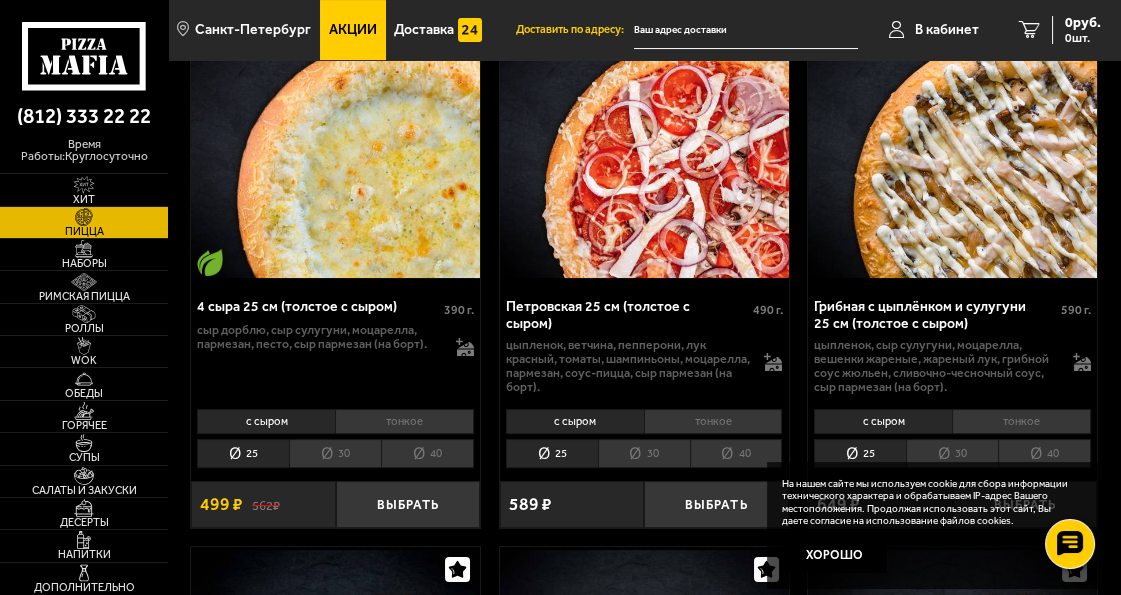 scroll, scrollTop: 818, scrollLeft: 0, axis: vertical 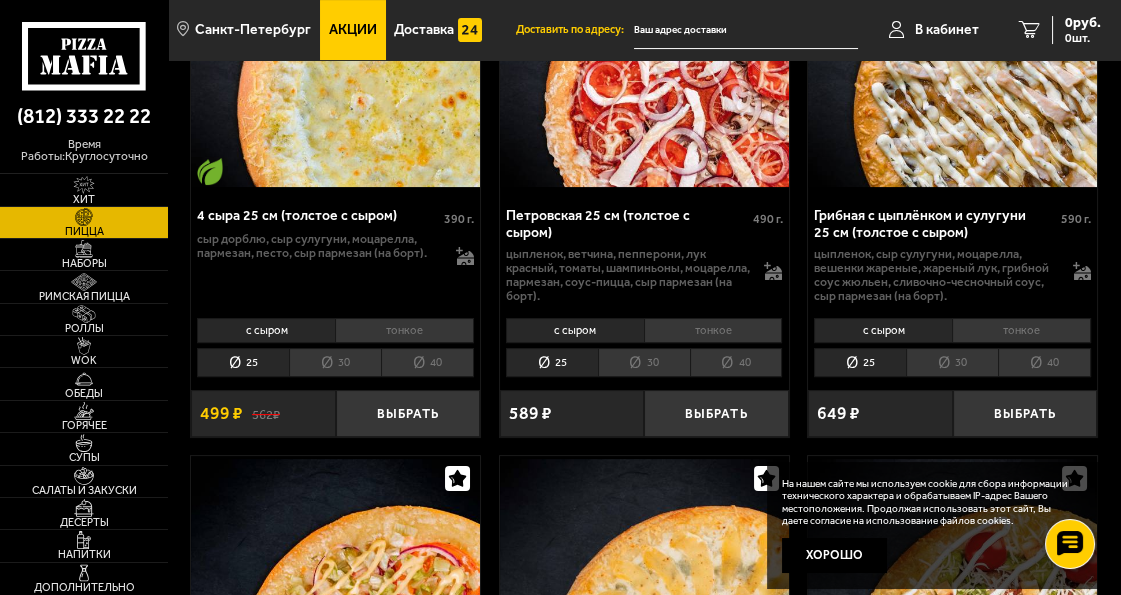 click on "30" at bounding box center (644, 362) 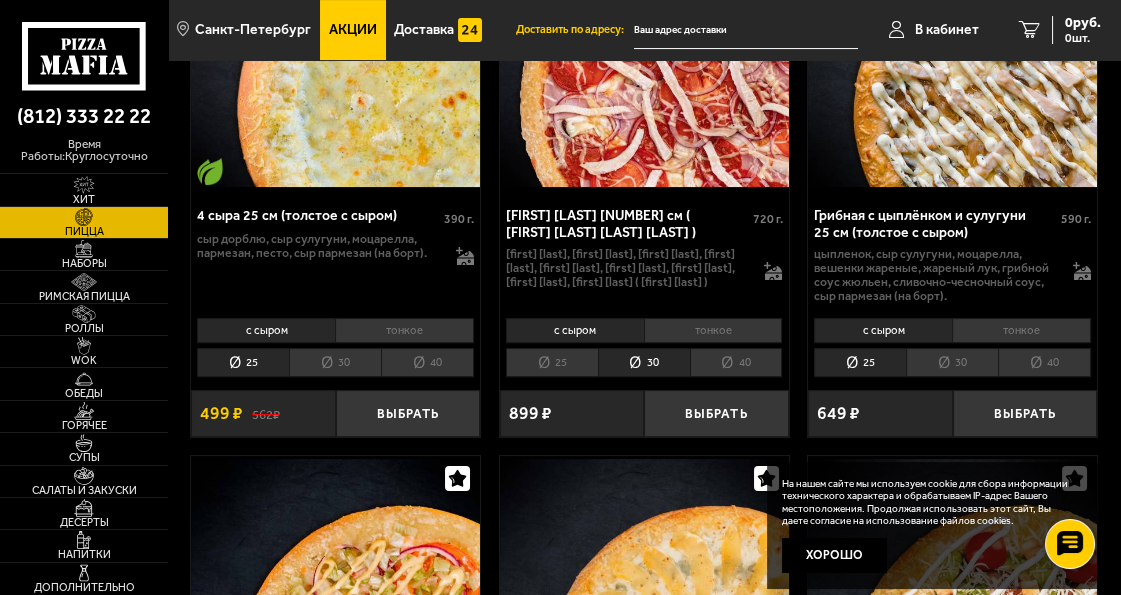 click on "30" at bounding box center [952, 362] 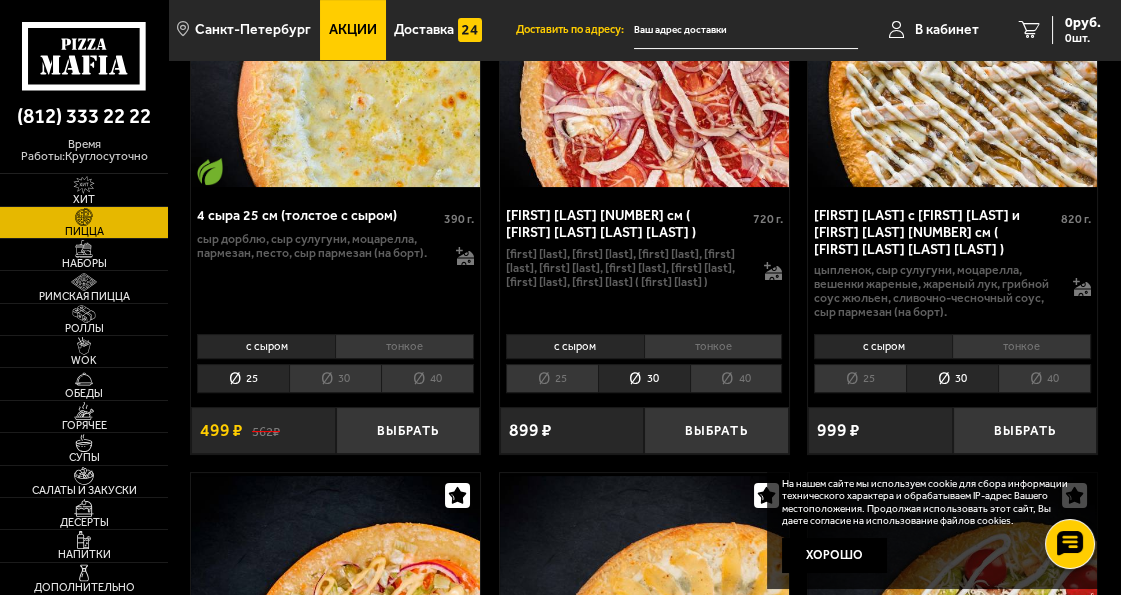 click on "30" at bounding box center (644, 378) 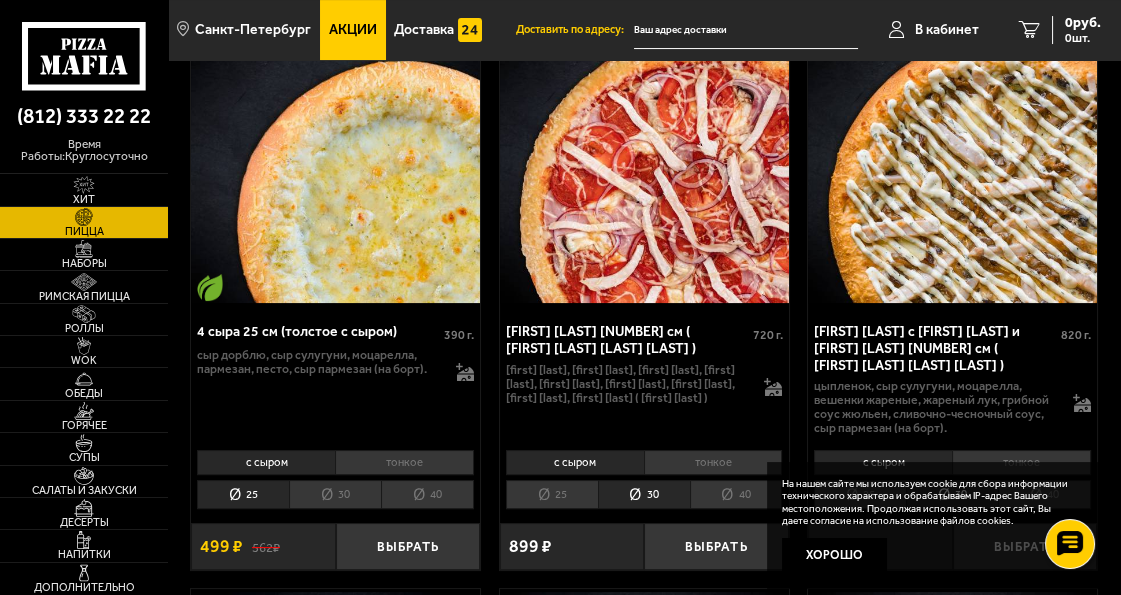 scroll, scrollTop: 727, scrollLeft: 0, axis: vertical 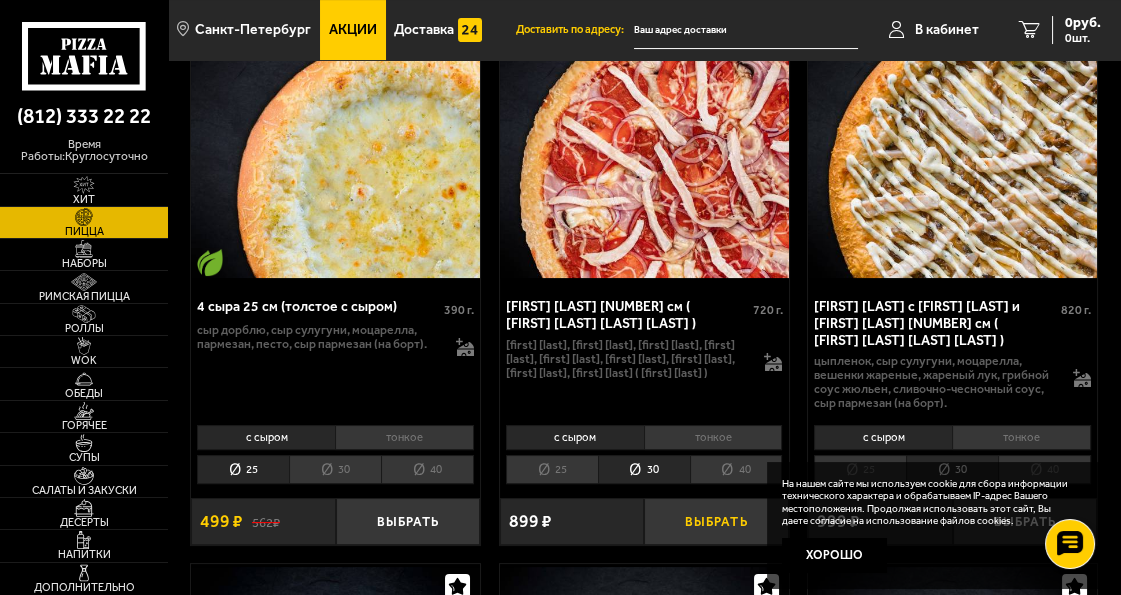click on "Выбрать" at bounding box center [716, 521] 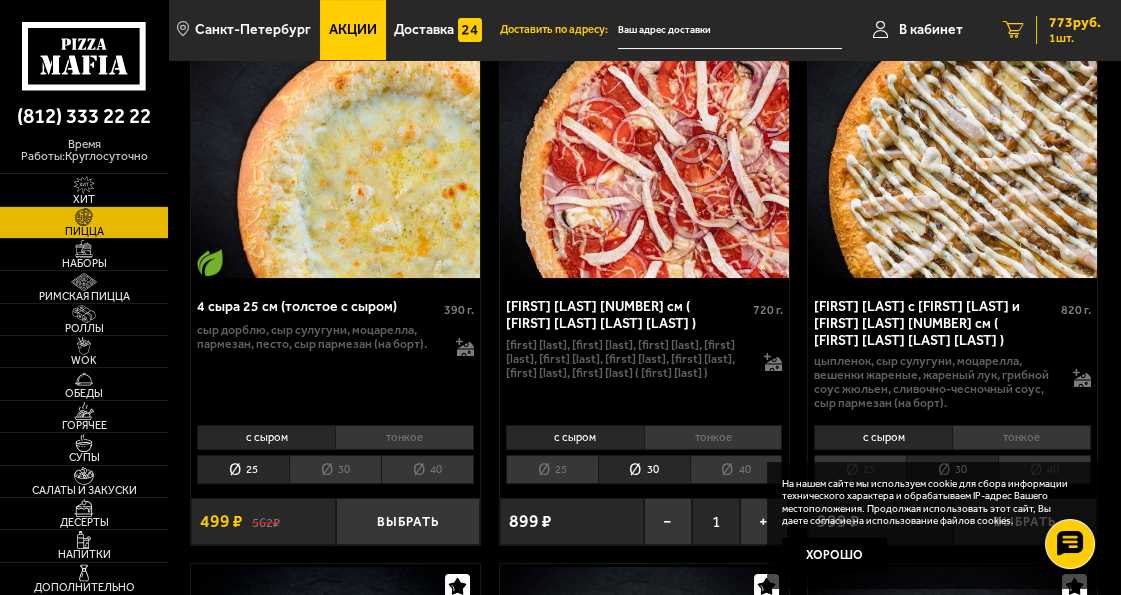 click on "773  руб." at bounding box center [1075, 23] 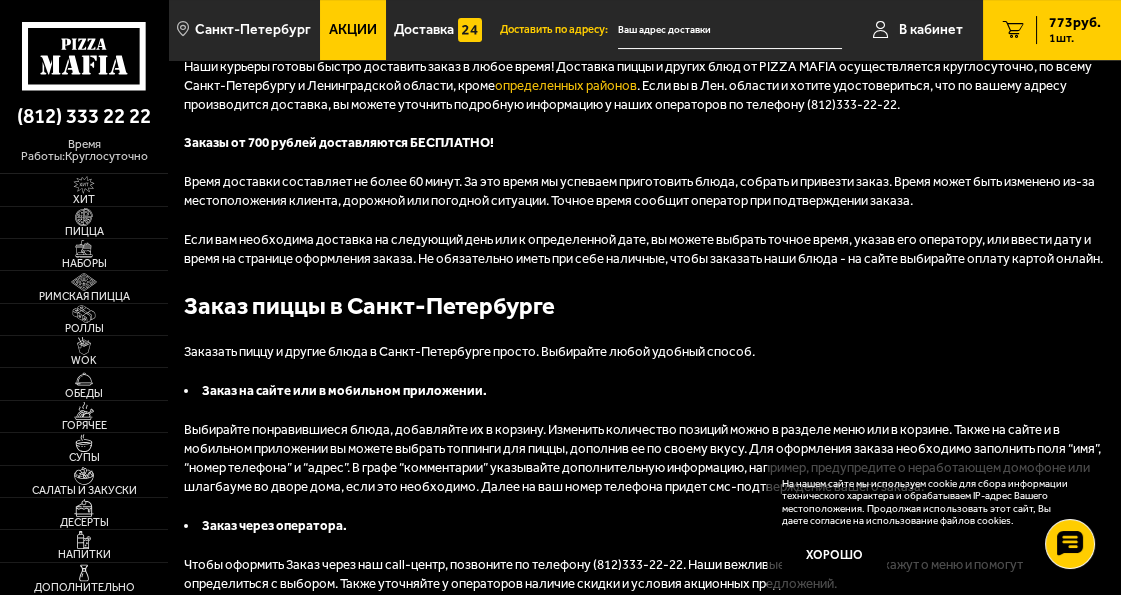 scroll, scrollTop: 0, scrollLeft: 0, axis: both 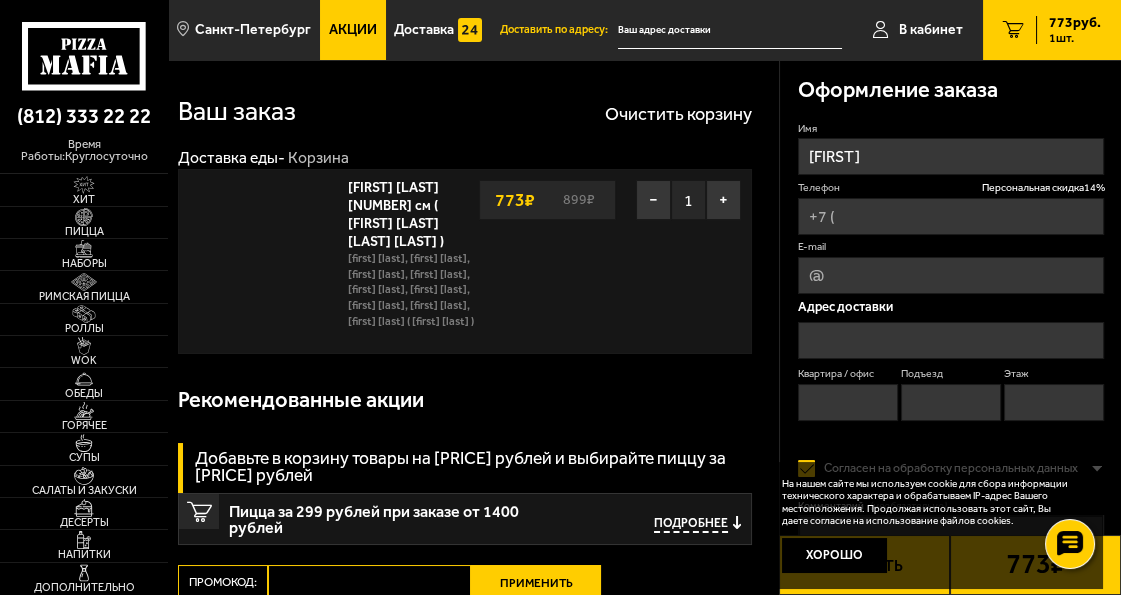 type on "[PHONE]" 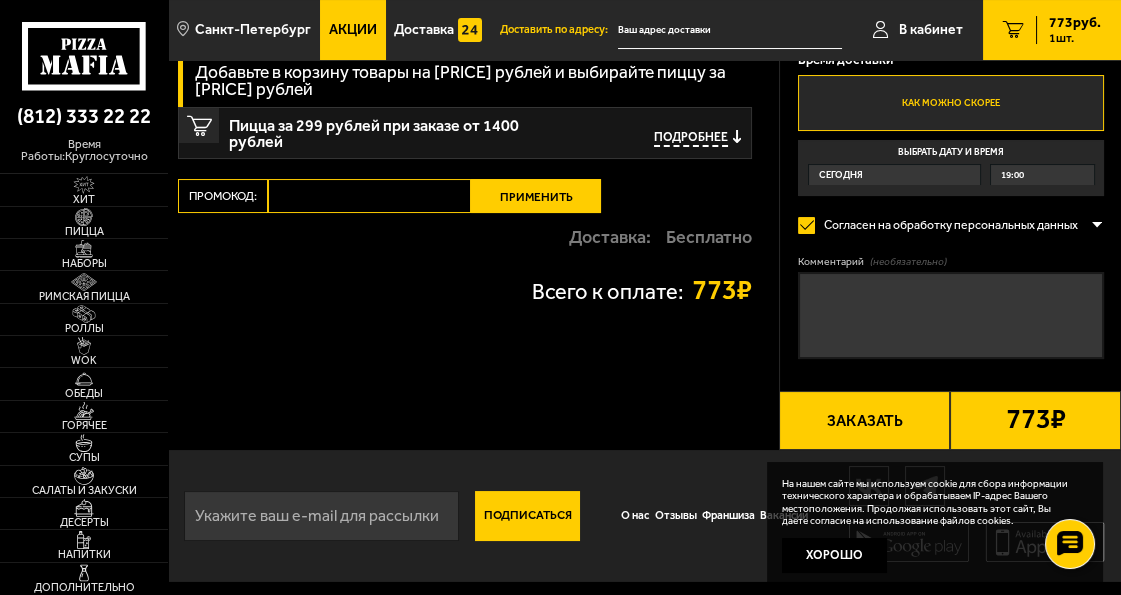 scroll, scrollTop: 396, scrollLeft: 0, axis: vertical 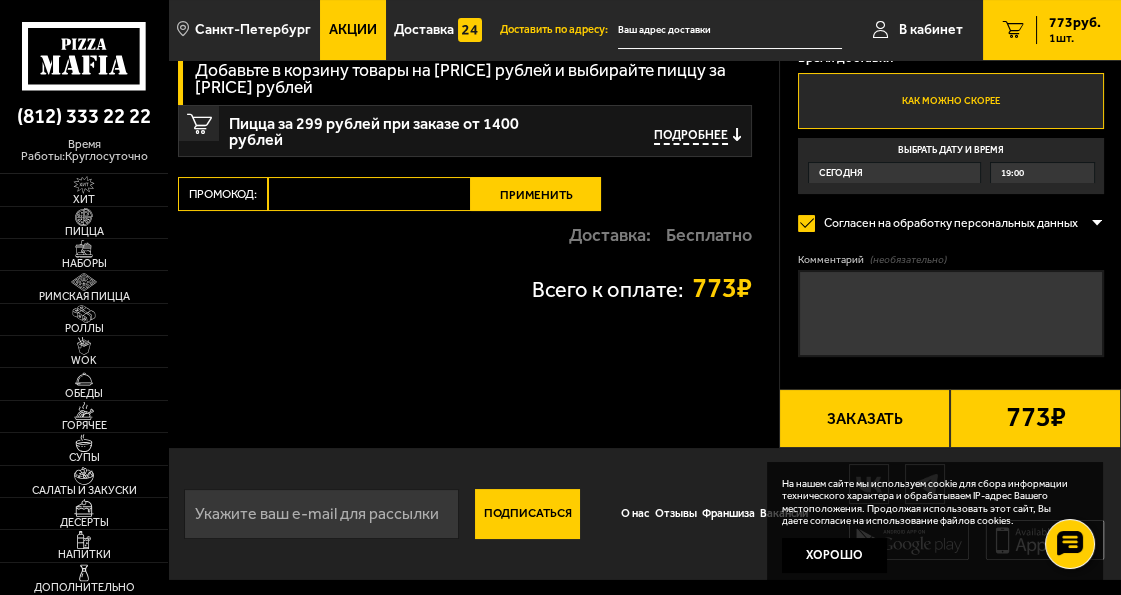 click on "Заказать" at bounding box center [864, 419] 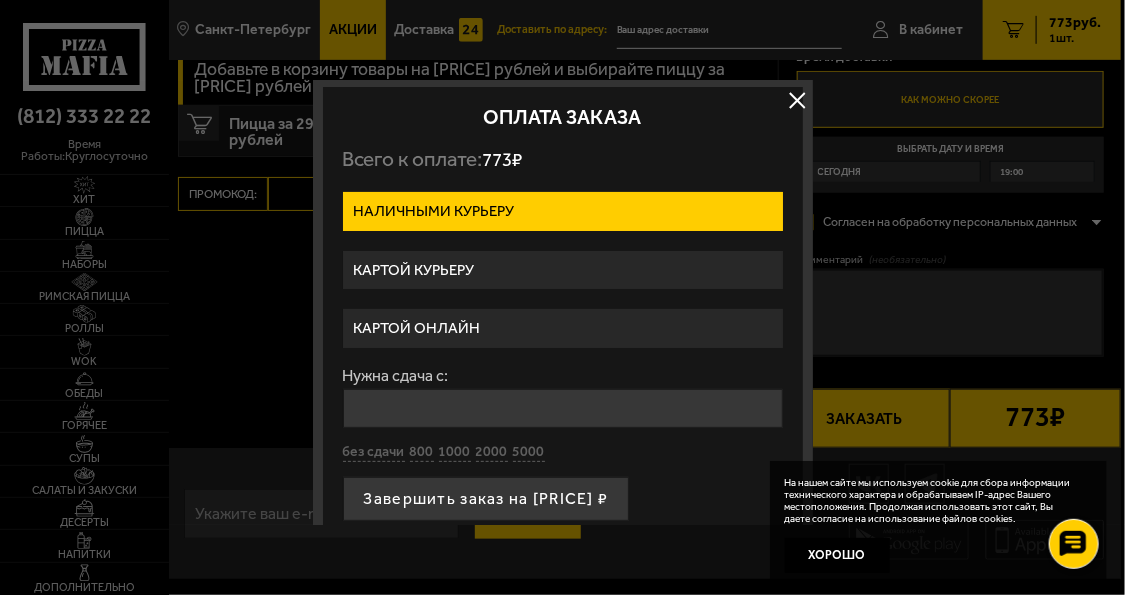 click at bounding box center [798, 101] 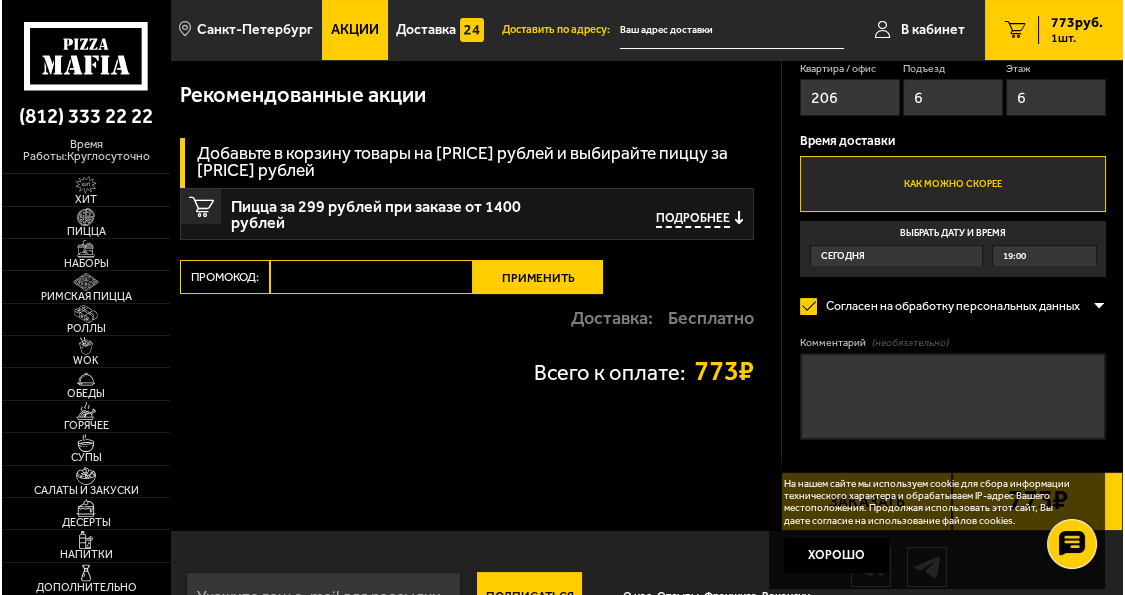 scroll, scrollTop: 396, scrollLeft: 0, axis: vertical 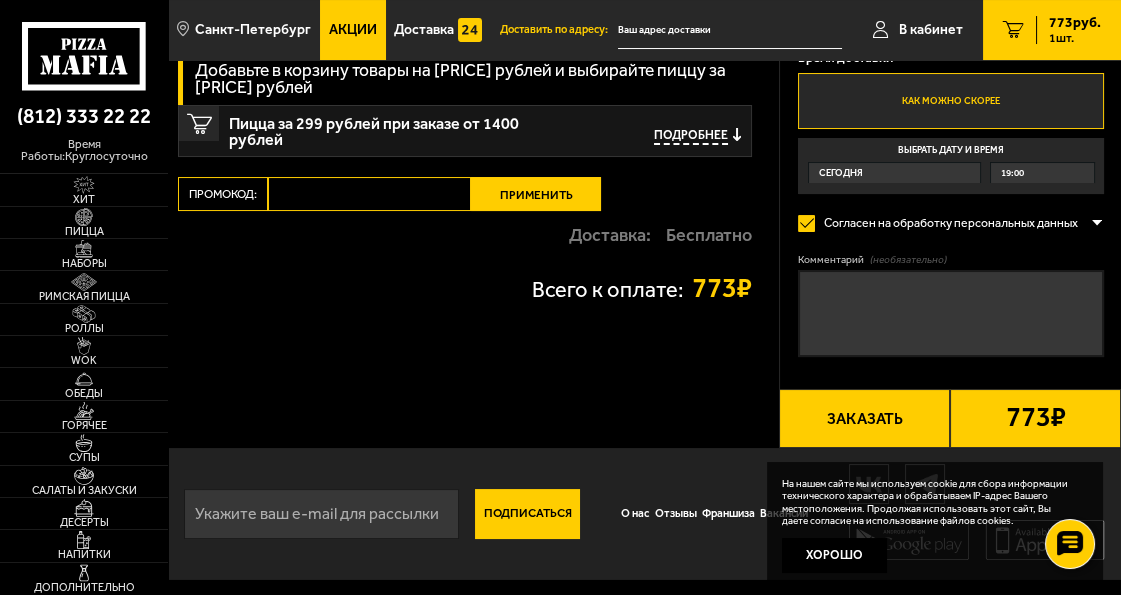 click on "Заказать" at bounding box center [864, 419] 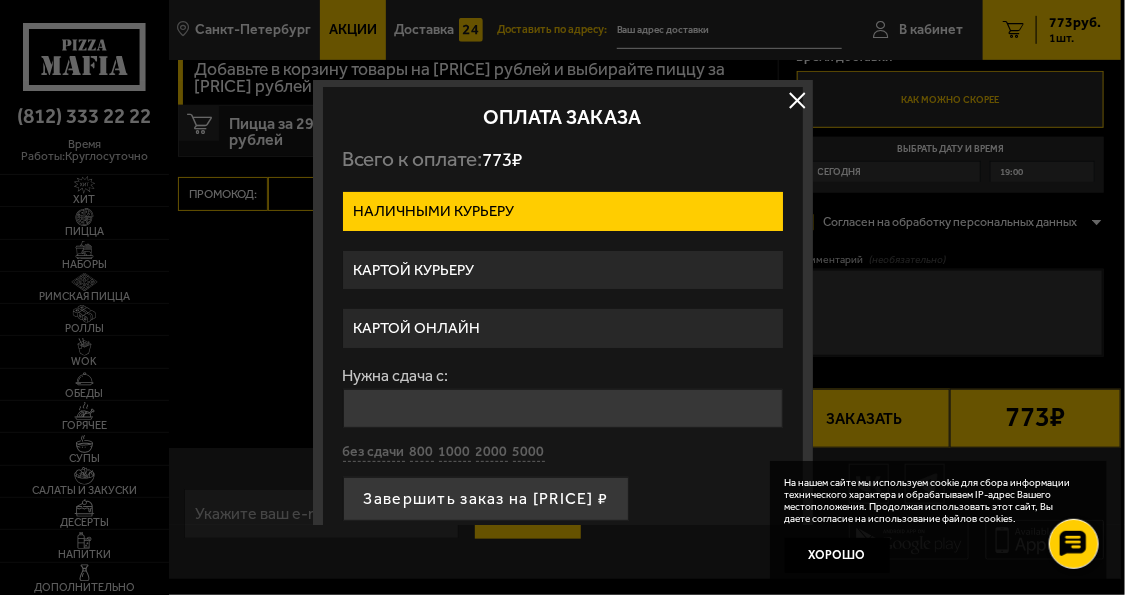 click on "Картой курьеру" at bounding box center [563, 270] 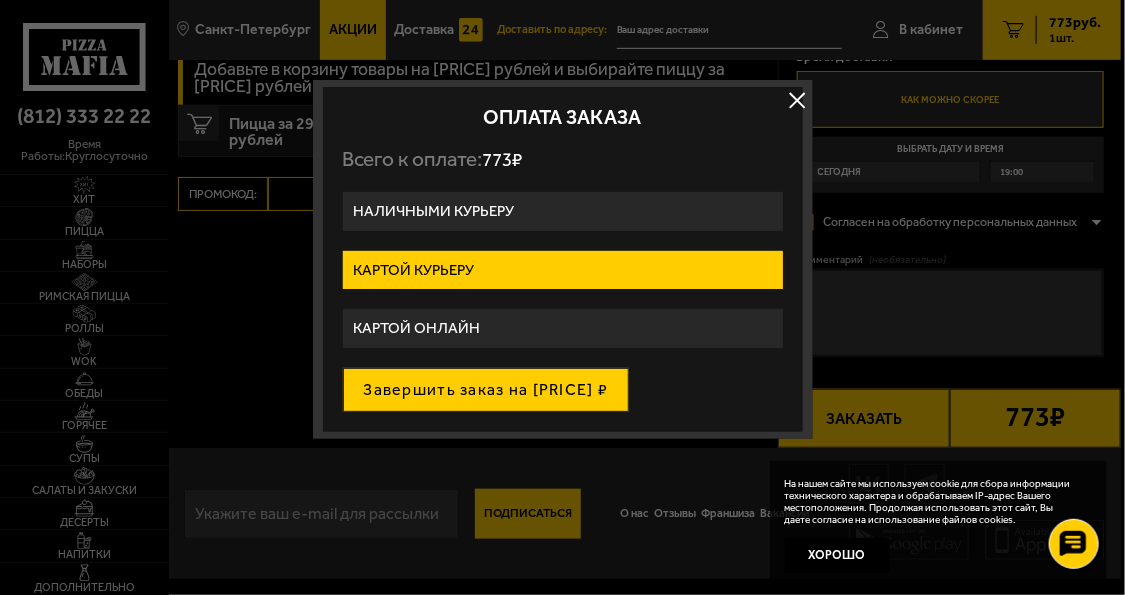 click on "Завершить заказ на [PRICE] ₽" at bounding box center [486, 390] 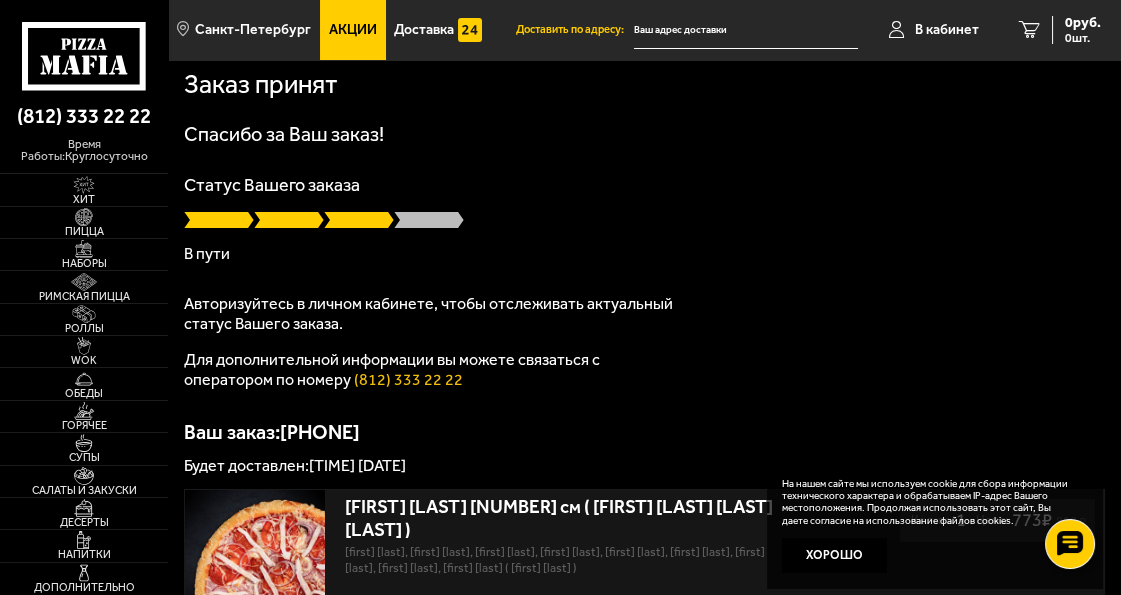 scroll, scrollTop: 0, scrollLeft: 0, axis: both 